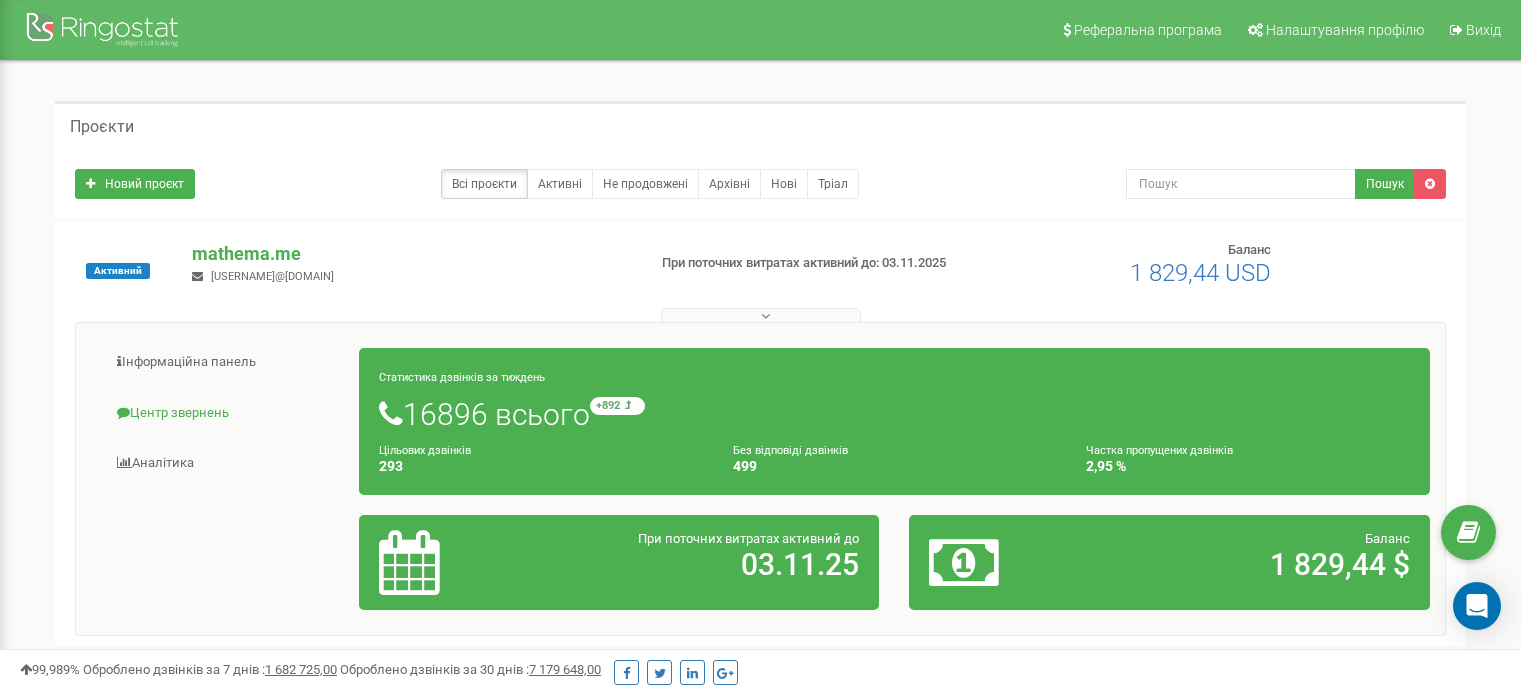 scroll, scrollTop: 0, scrollLeft: 0, axis: both 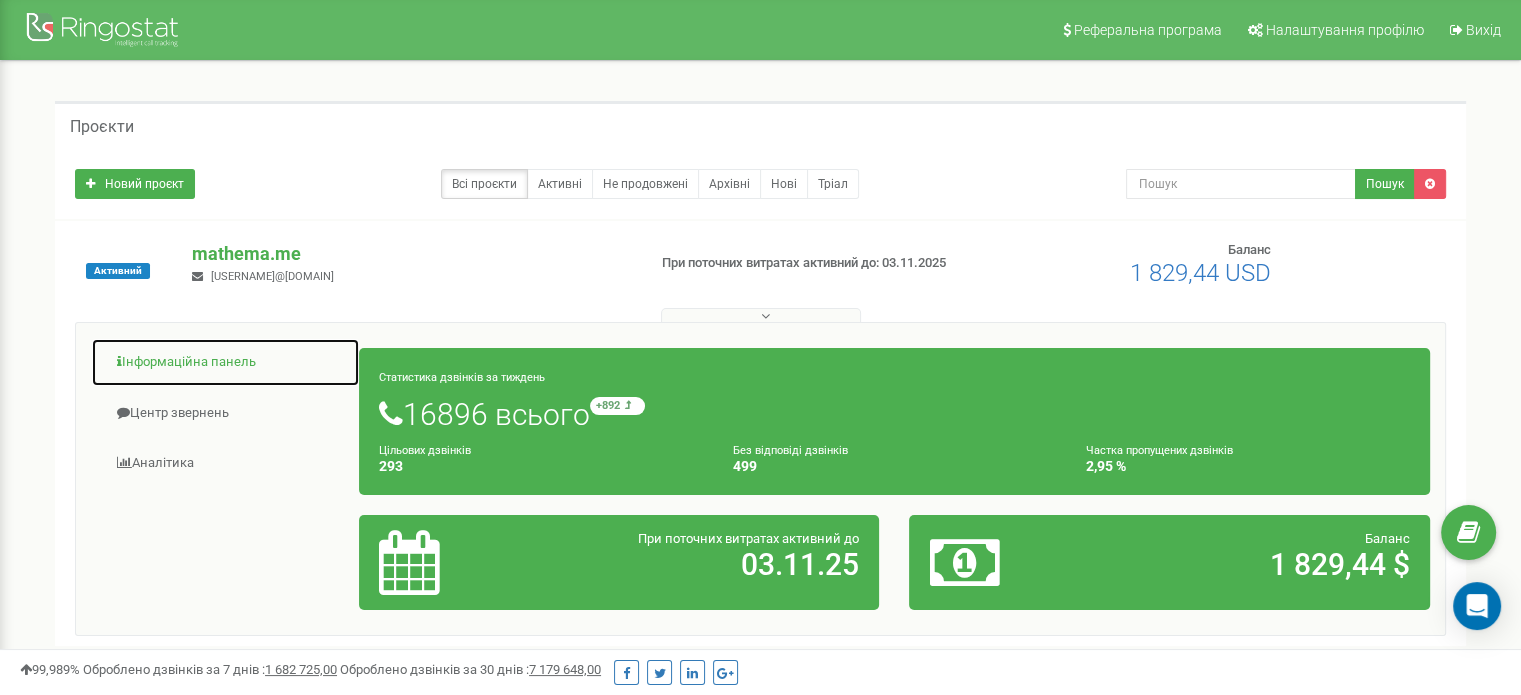 click on "Інформаційна панель" at bounding box center (225, 362) 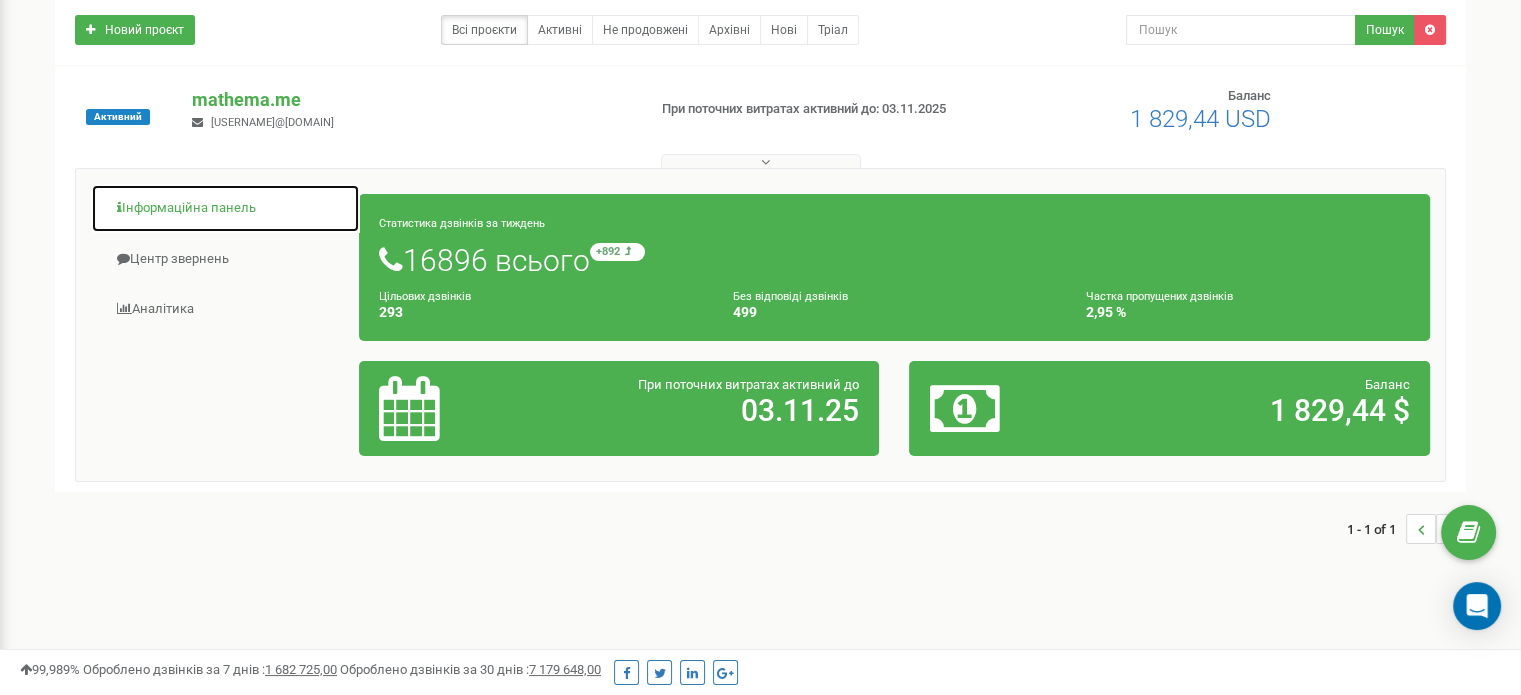 scroll, scrollTop: 0, scrollLeft: 0, axis: both 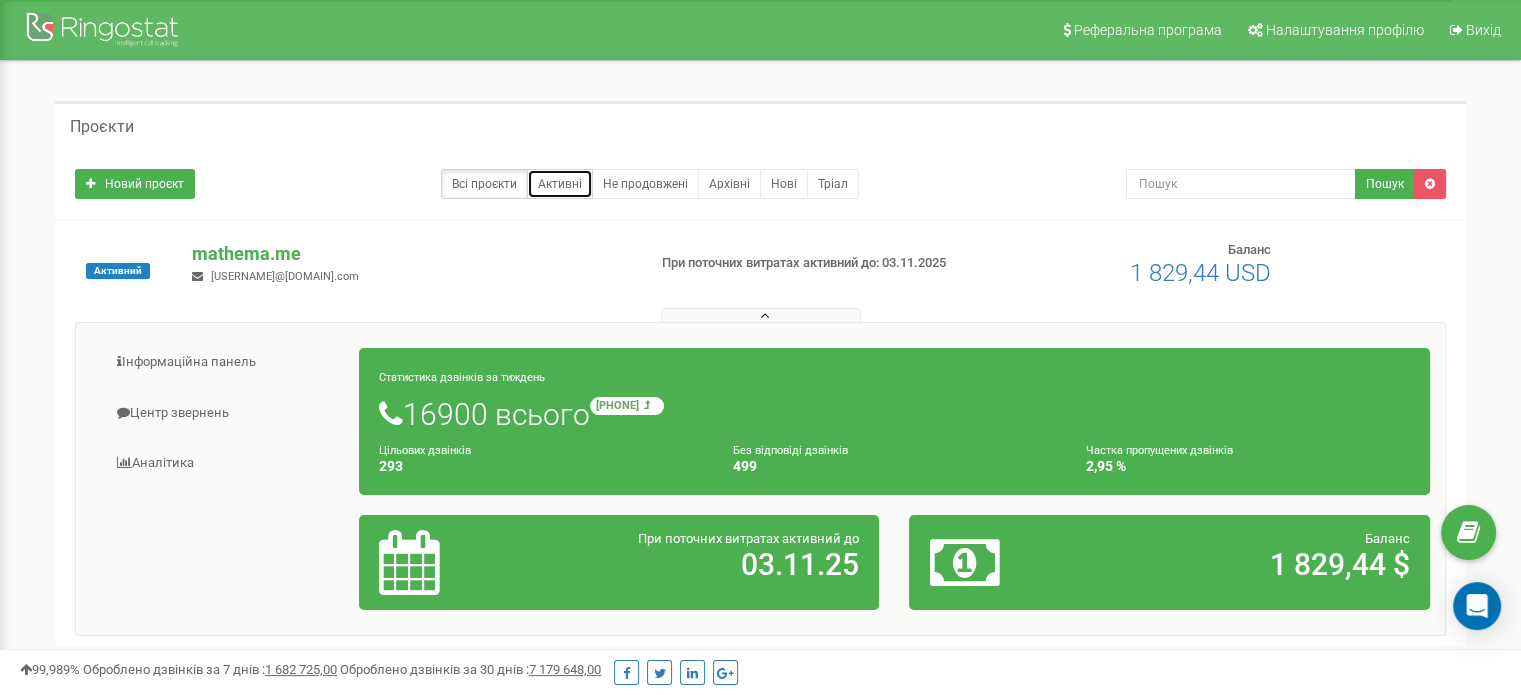 click on "Активні" at bounding box center [560, 184] 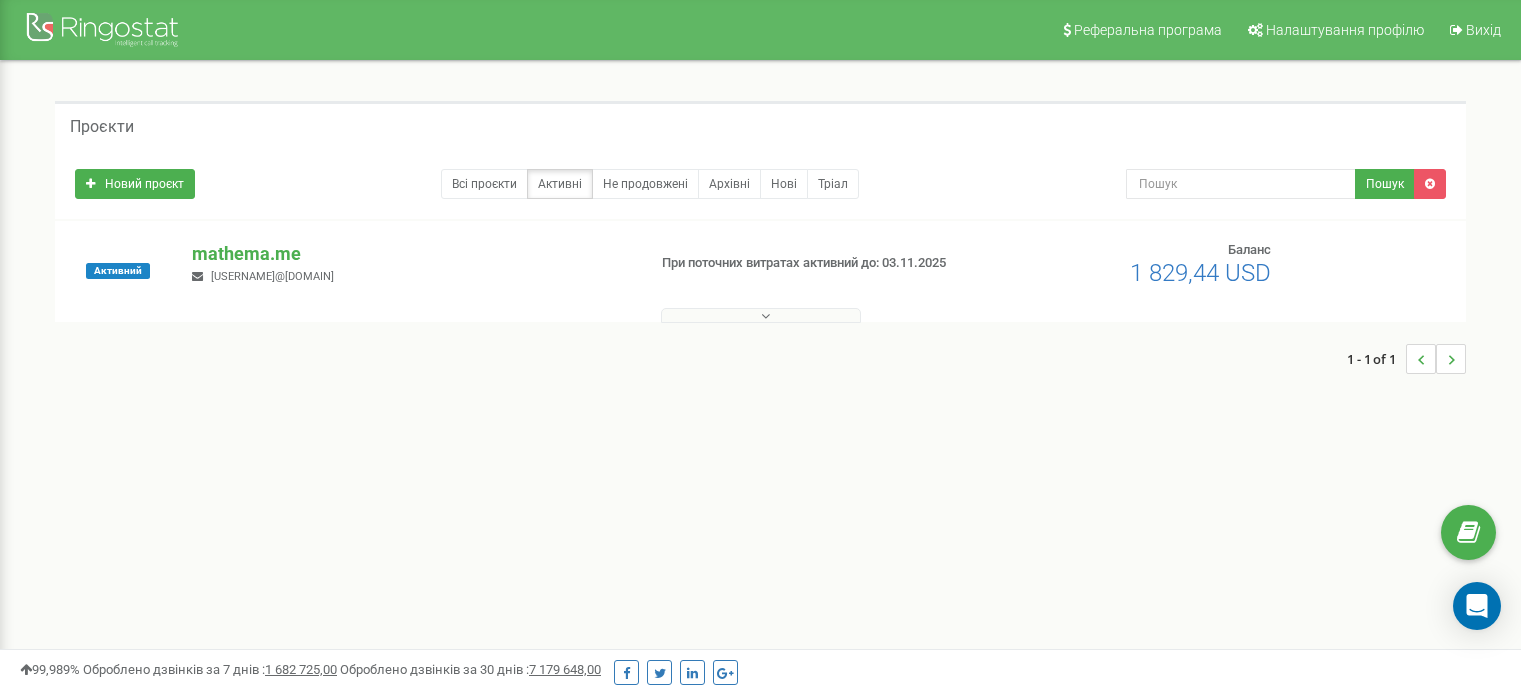scroll, scrollTop: 0, scrollLeft: 0, axis: both 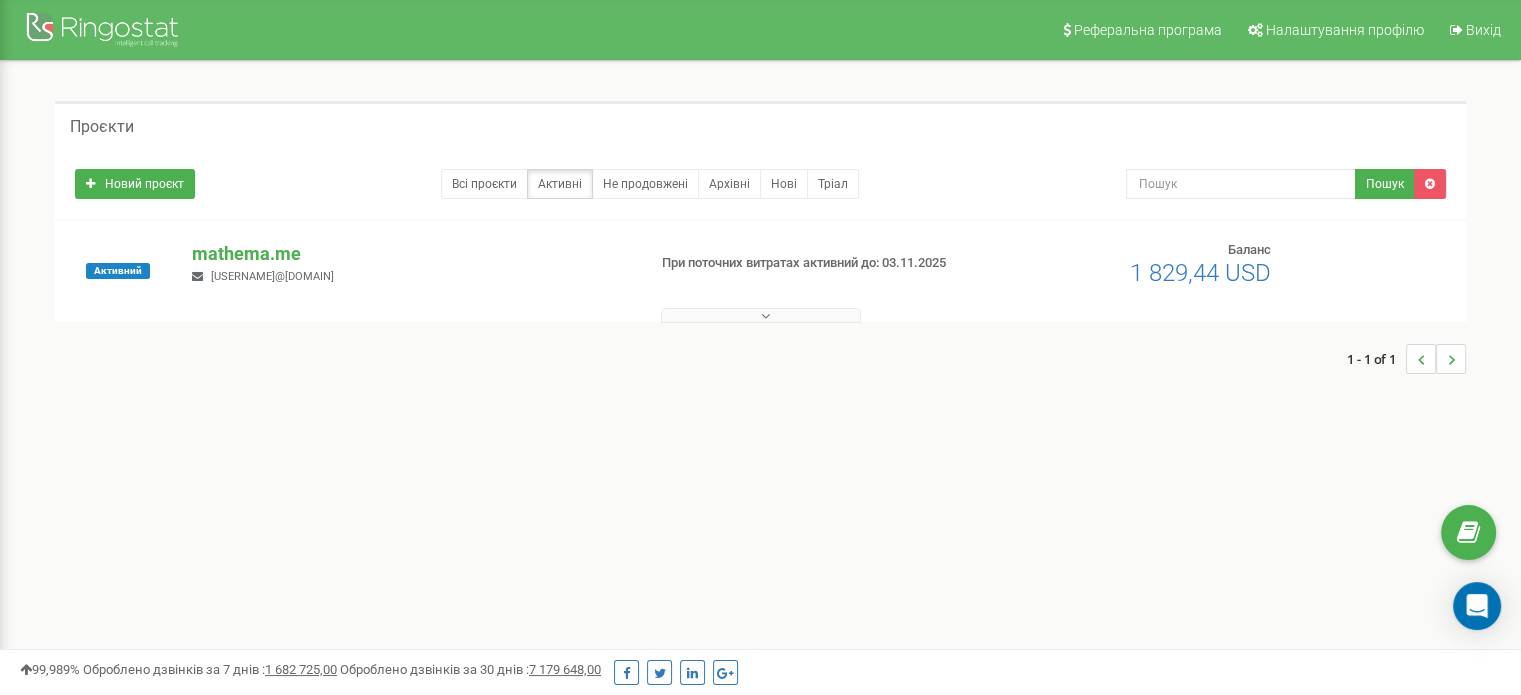 click on "mathema.me" at bounding box center (410, 254) 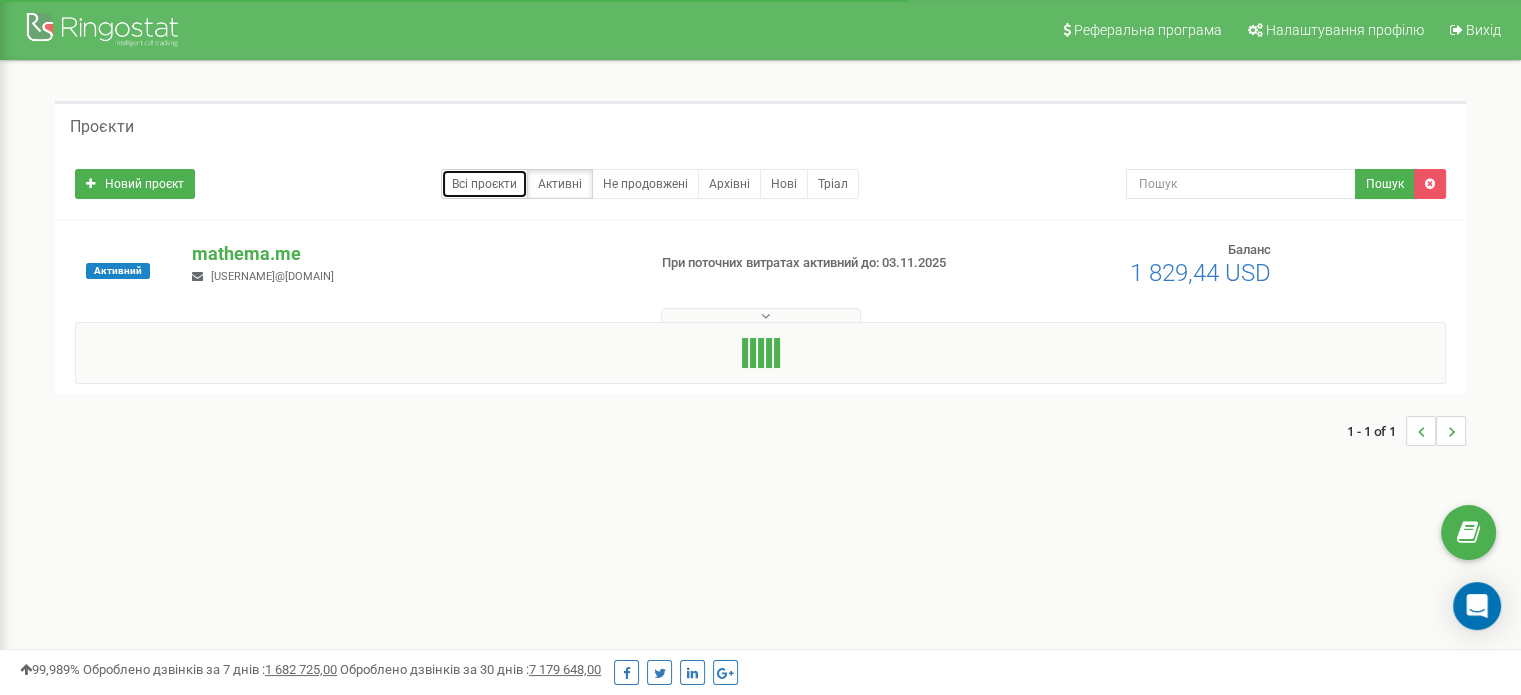 click on "Всі проєкти" at bounding box center (484, 184) 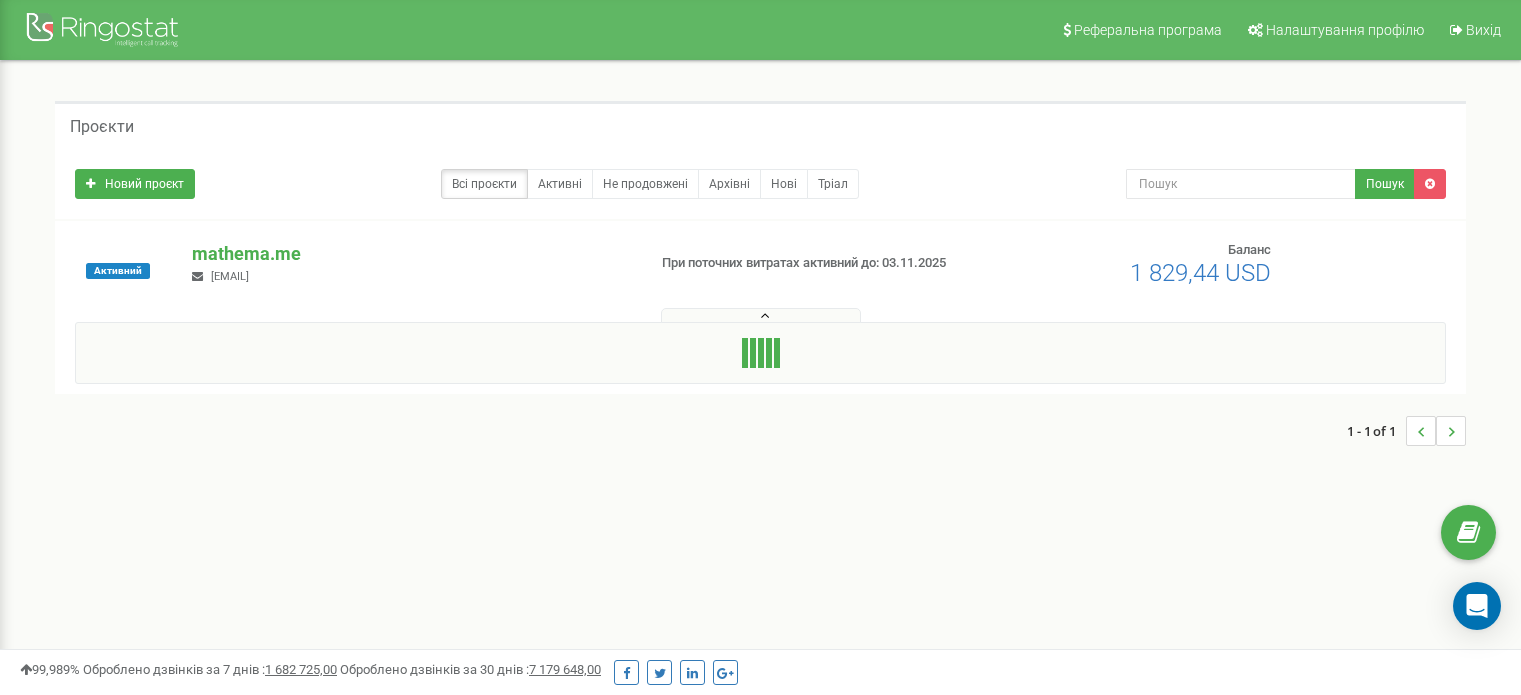 scroll, scrollTop: 200, scrollLeft: 0, axis: vertical 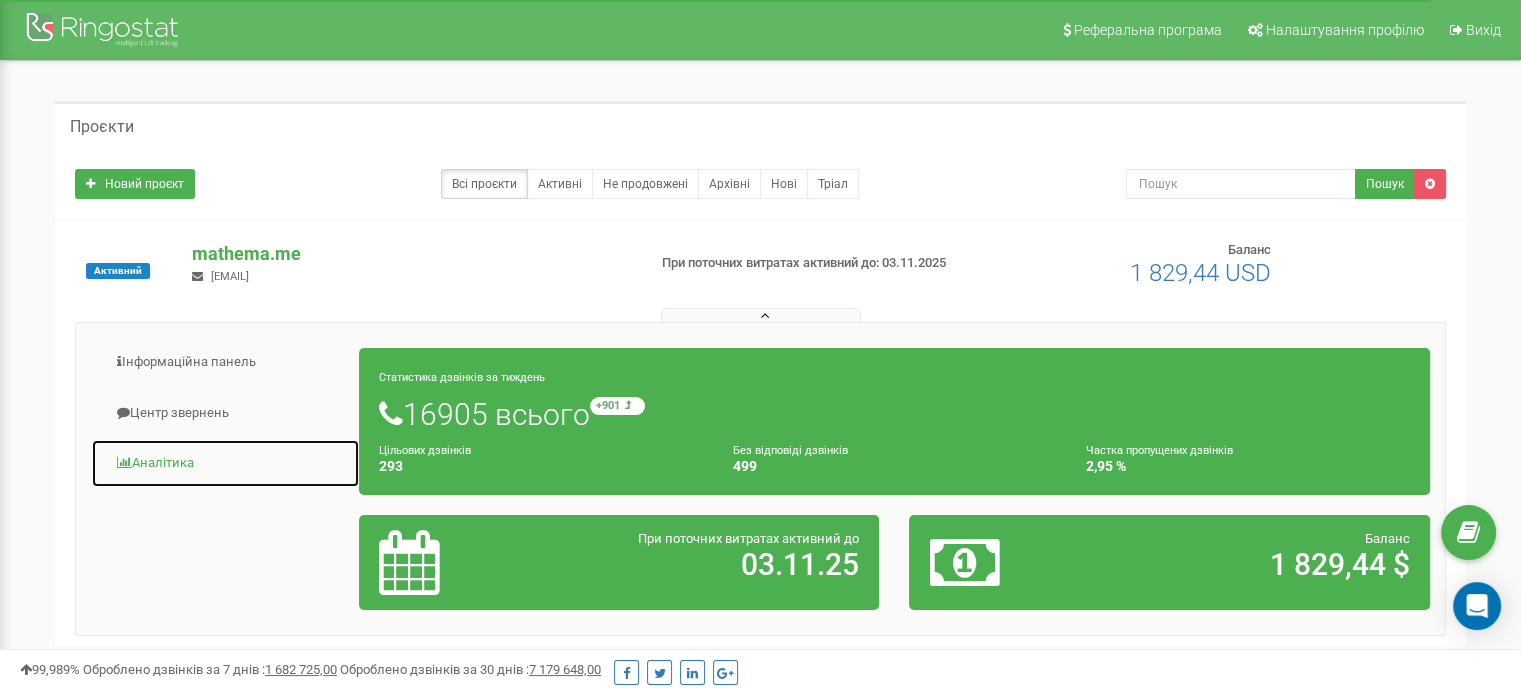 click on "Аналiтика" at bounding box center (225, 463) 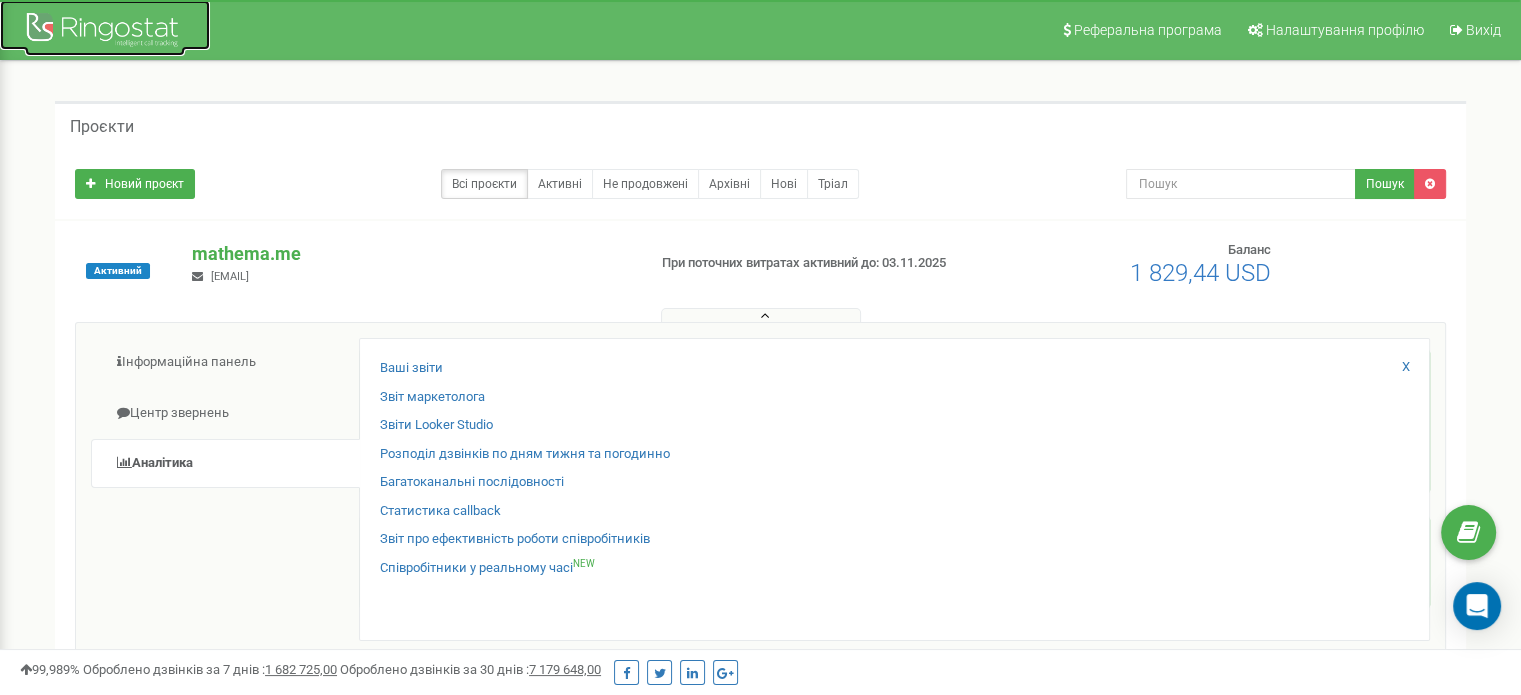 click at bounding box center (105, 32) 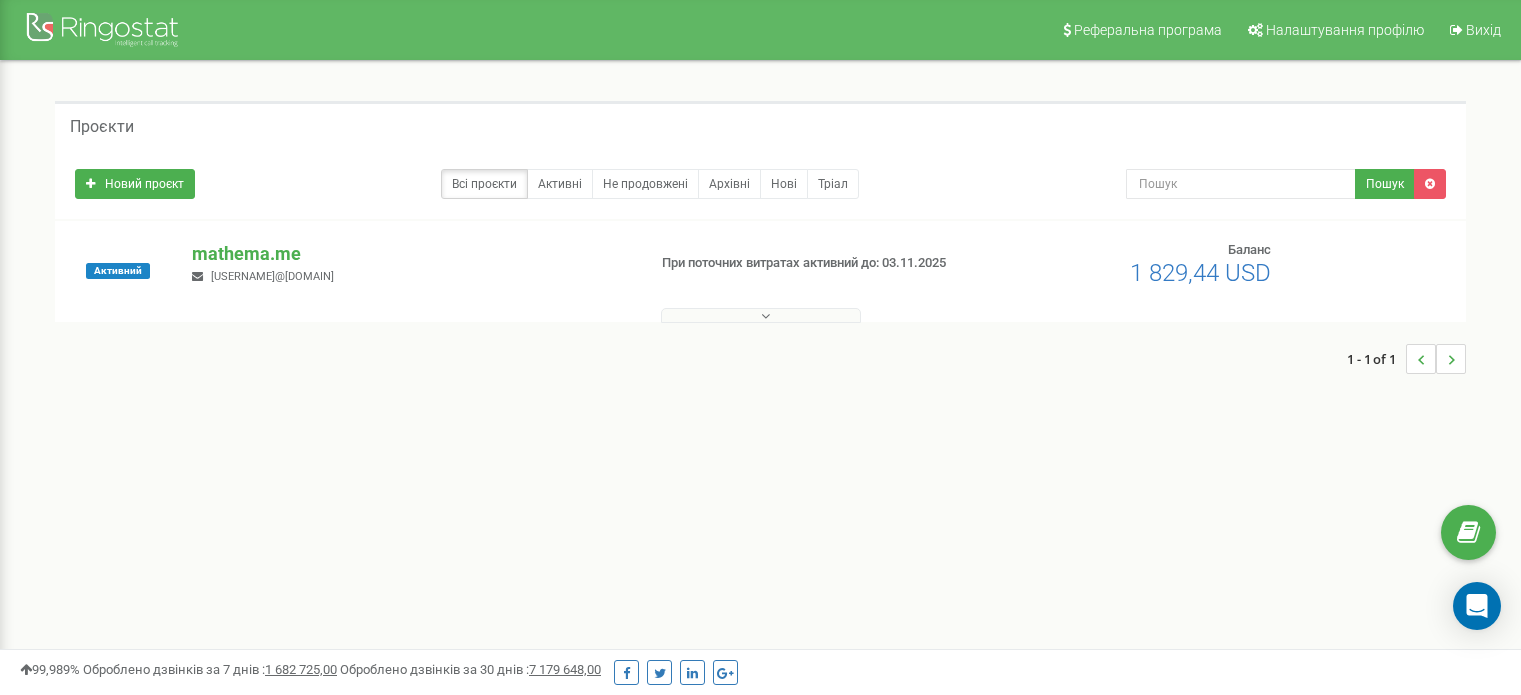 scroll, scrollTop: 0, scrollLeft: 0, axis: both 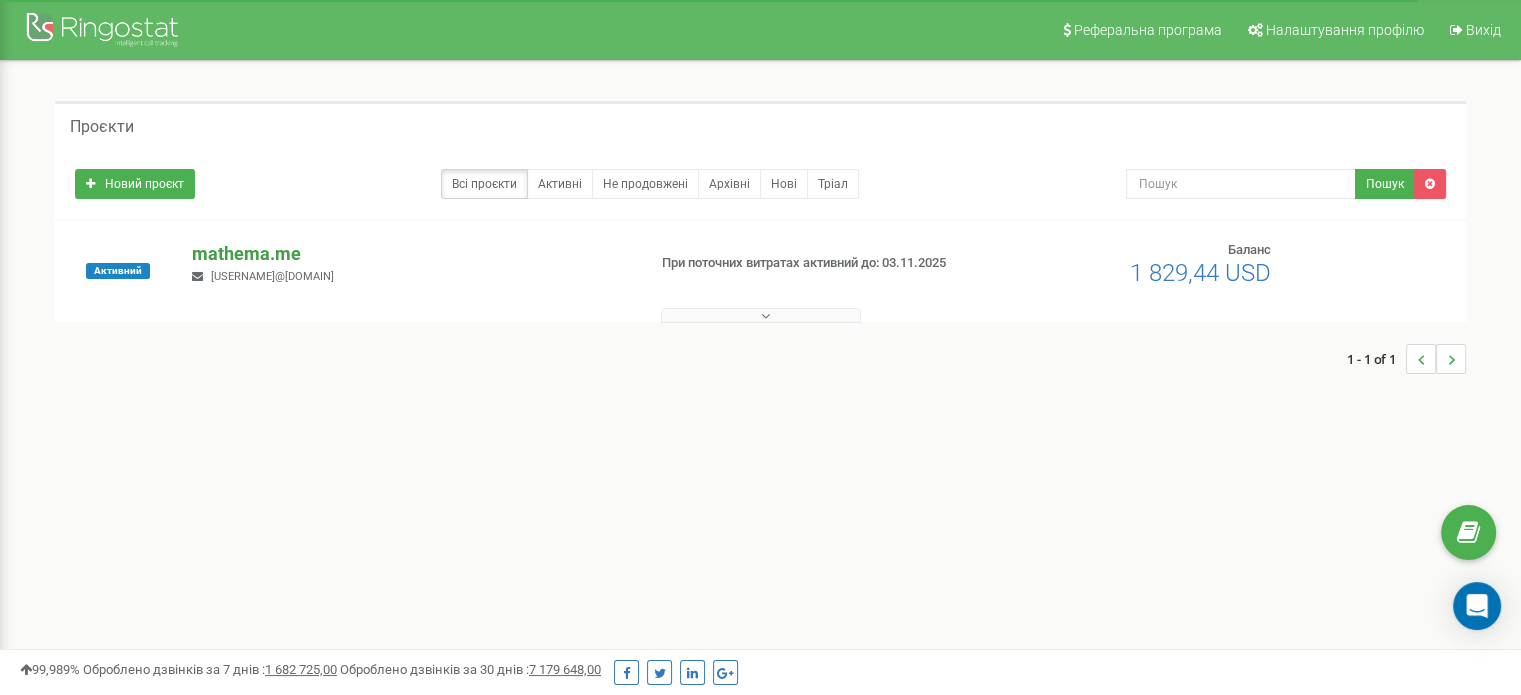 click on "mathema.me" at bounding box center [410, 254] 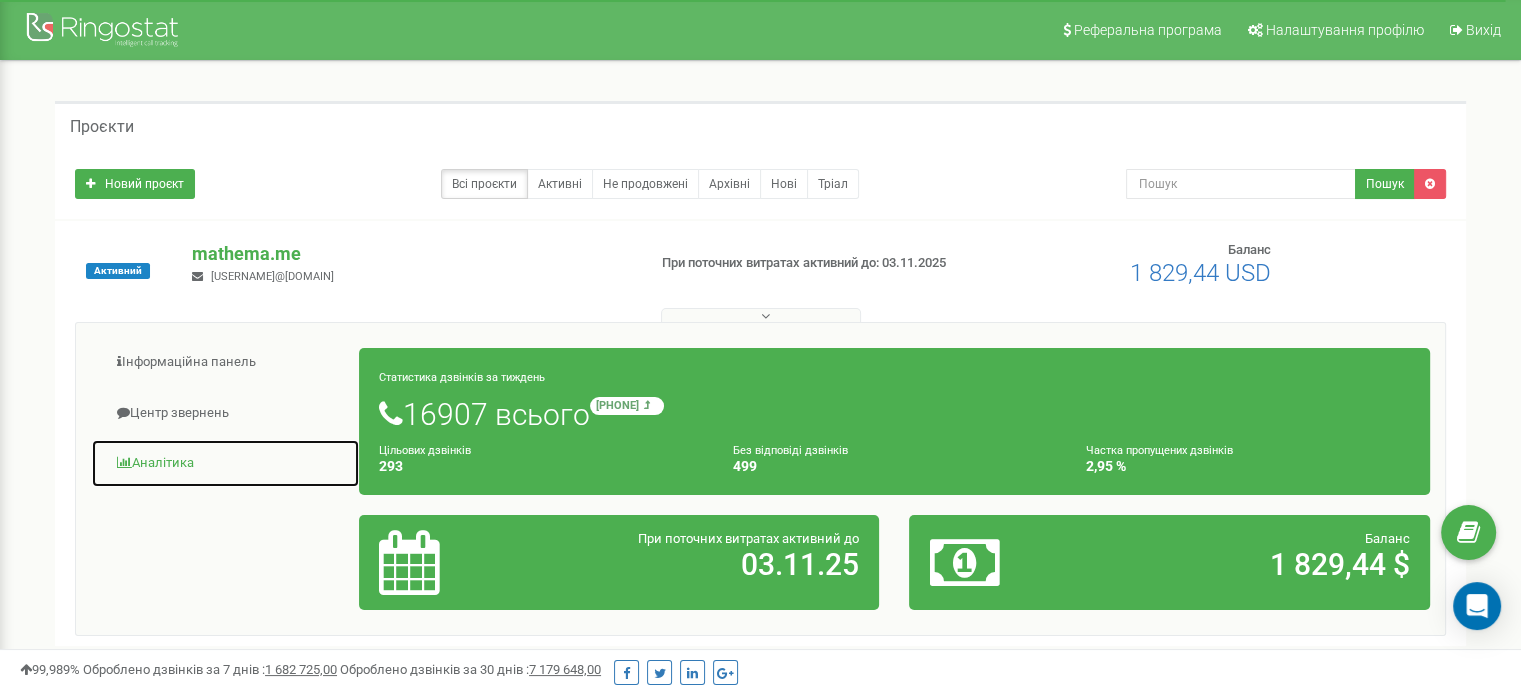 click on "Аналiтика" at bounding box center (225, 463) 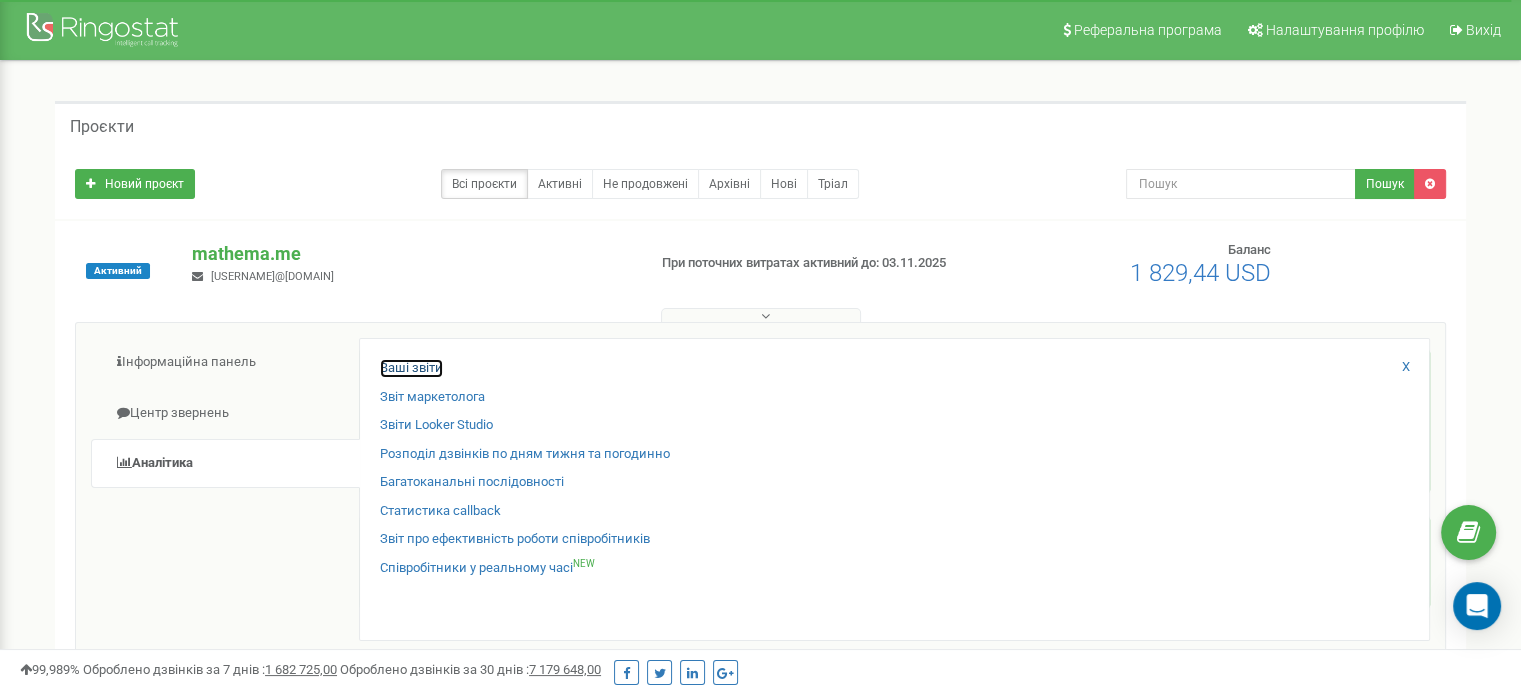 click on "Ваші звіти" at bounding box center (411, 368) 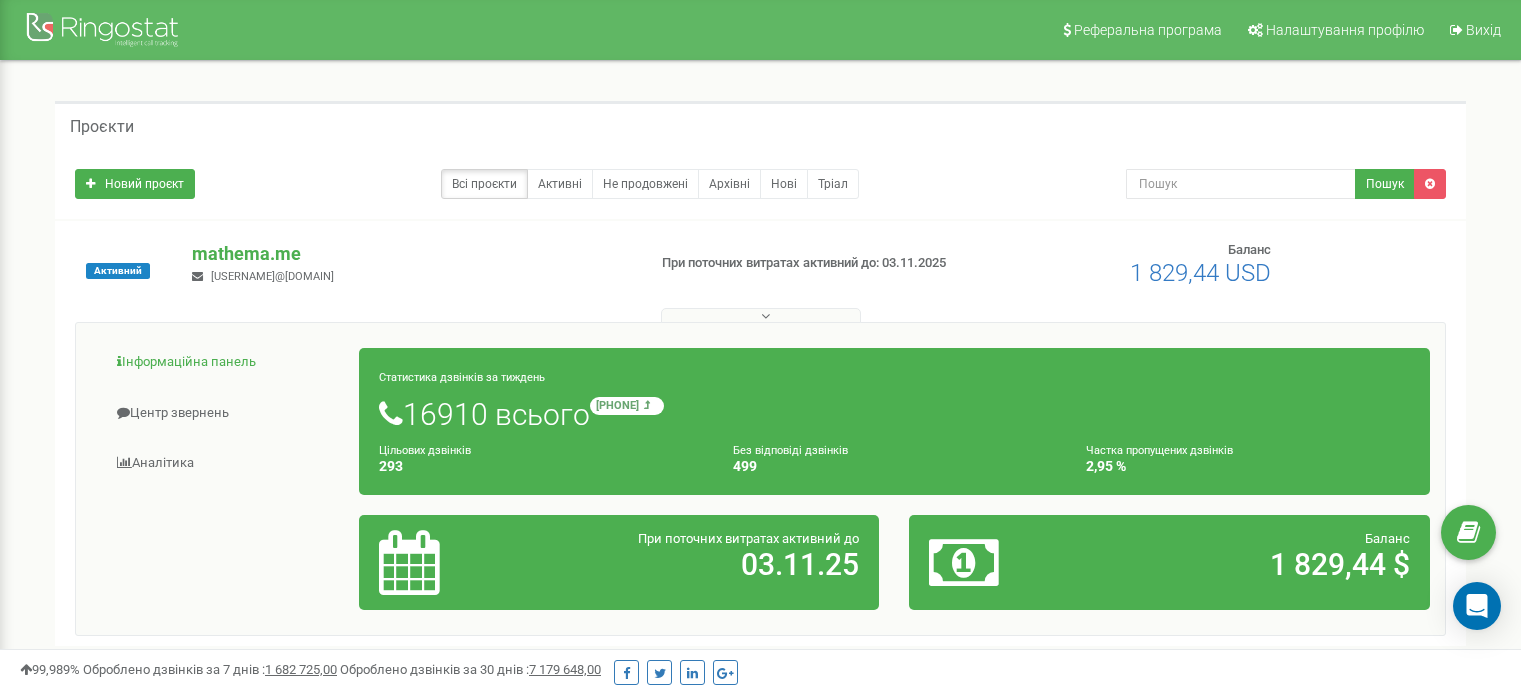 scroll, scrollTop: 0, scrollLeft: 0, axis: both 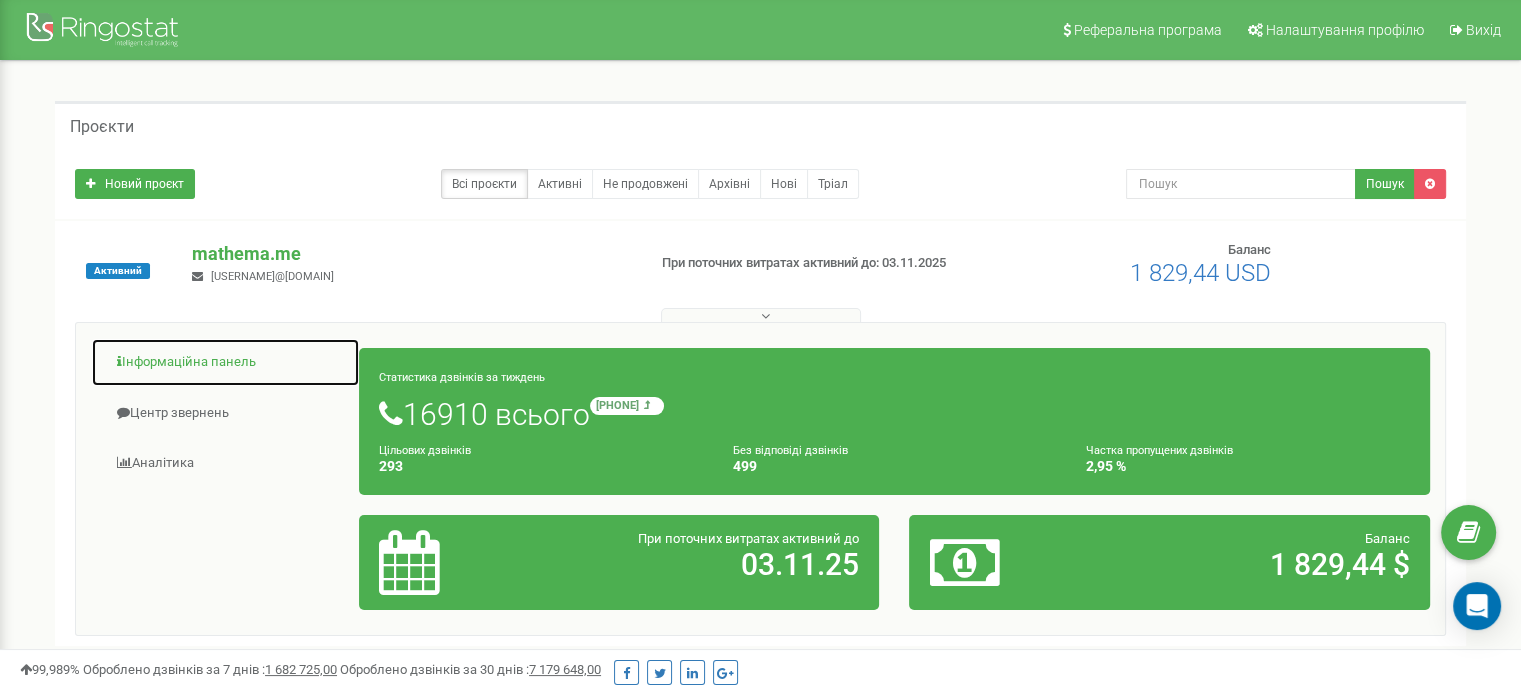 click on "Інформаційна панель" at bounding box center [225, 362] 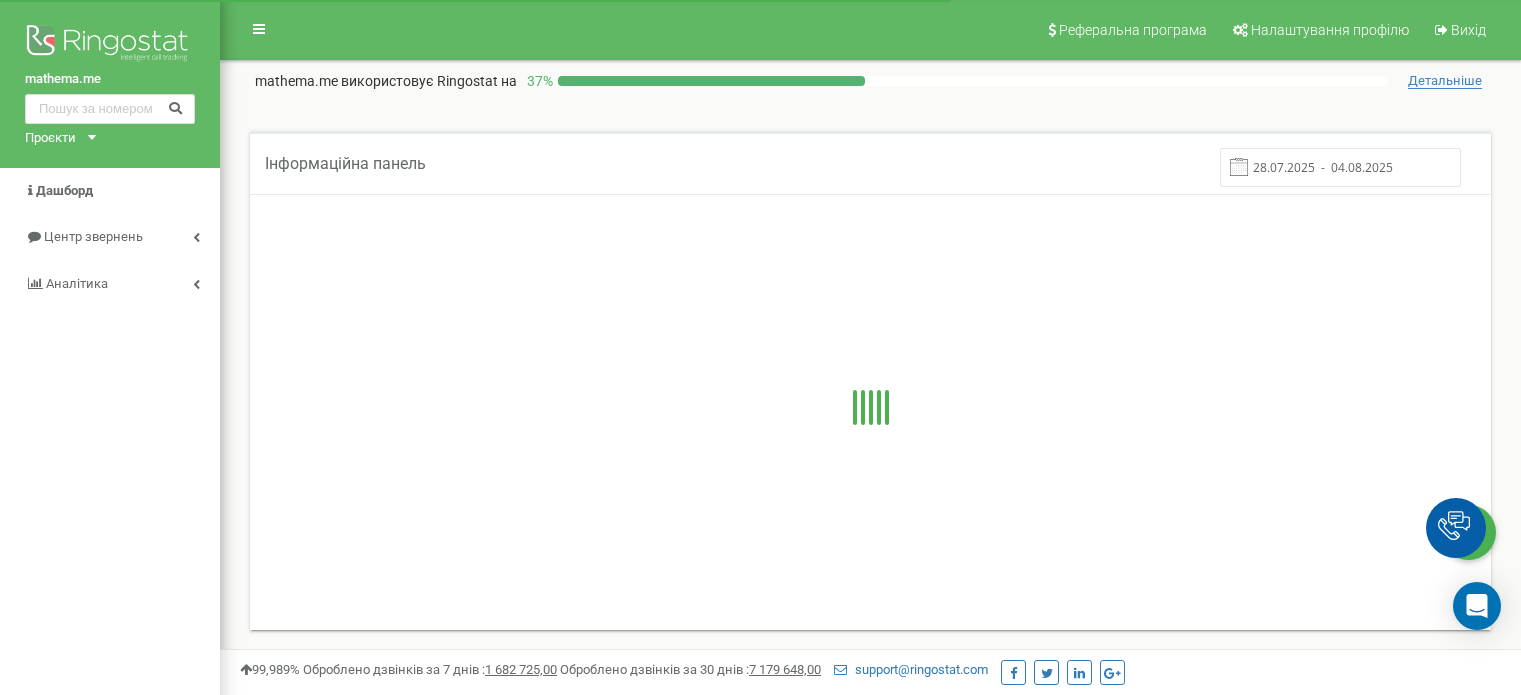 scroll, scrollTop: 0, scrollLeft: 0, axis: both 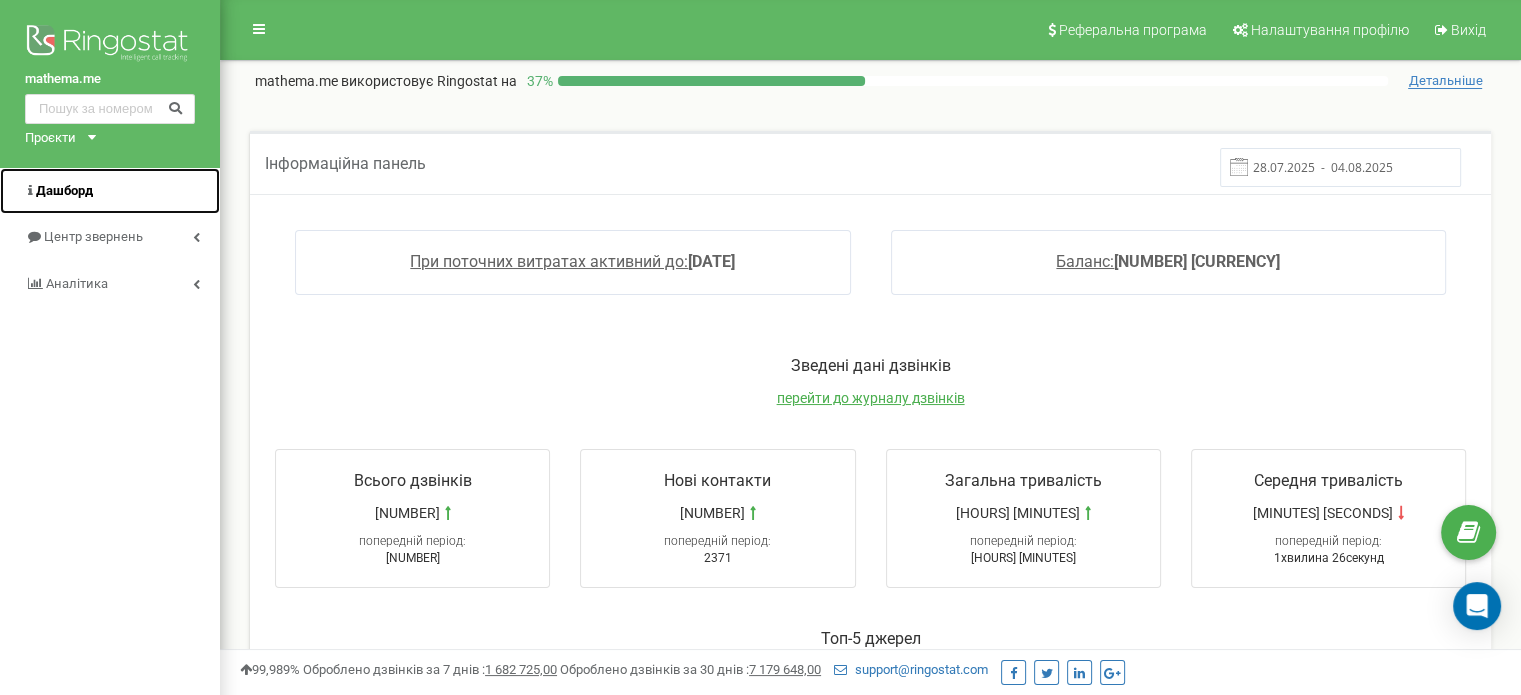 click on "Дашборд" at bounding box center (110, 191) 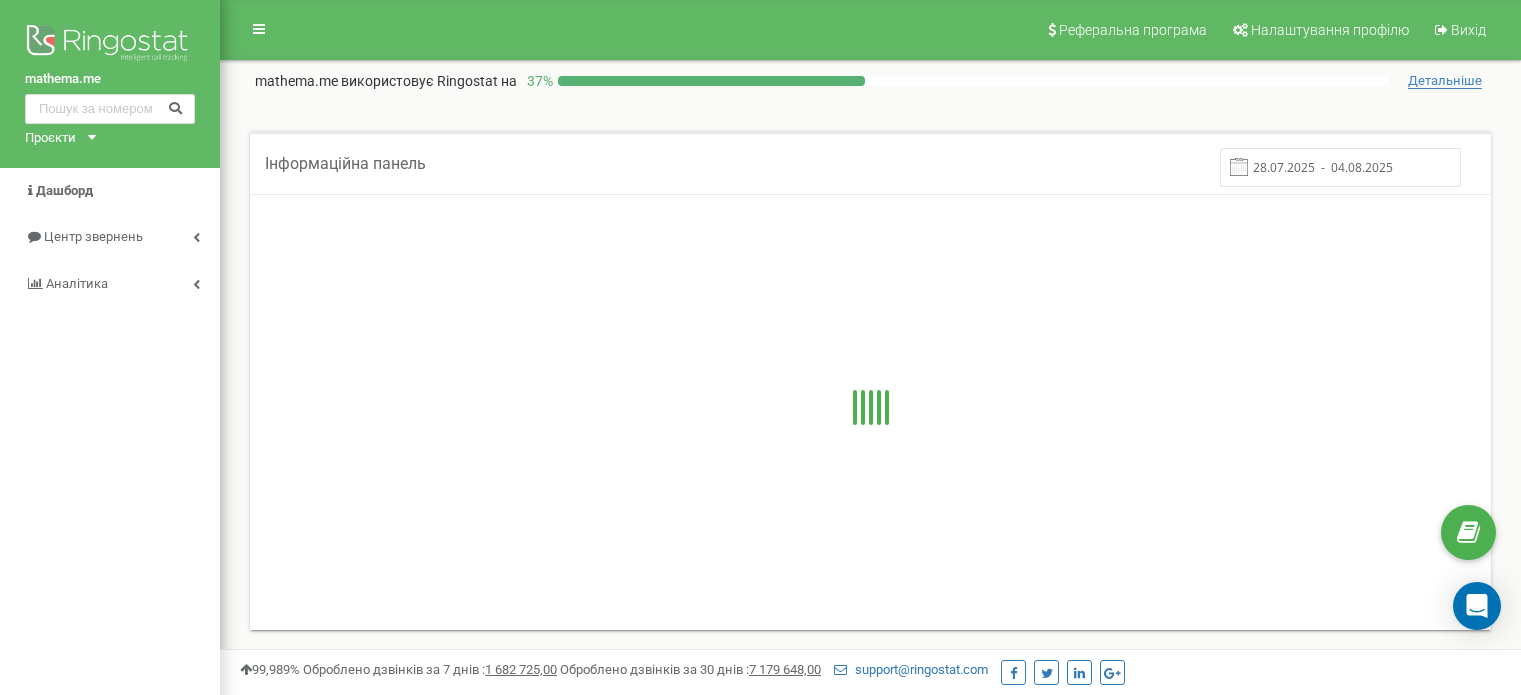 scroll, scrollTop: 0, scrollLeft: 0, axis: both 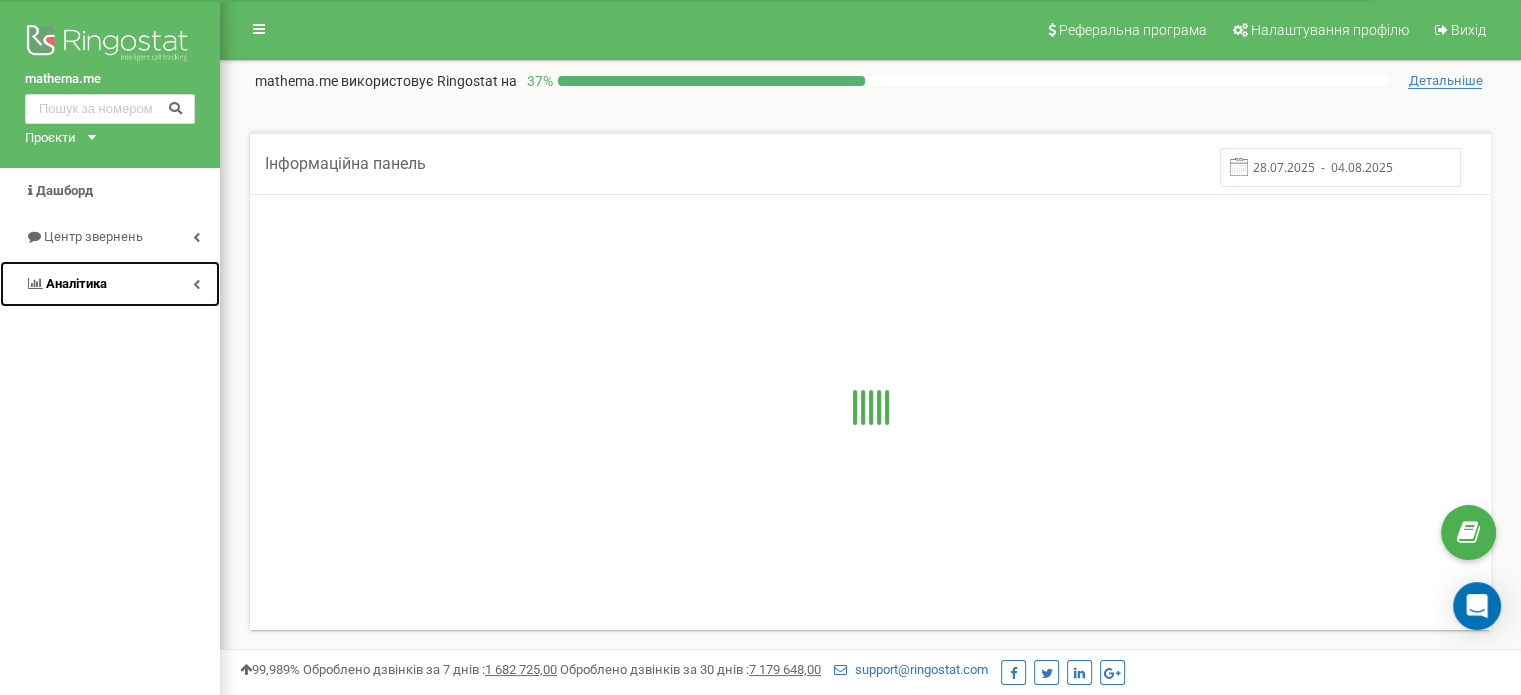 click on "Аналiтика" at bounding box center (110, 284) 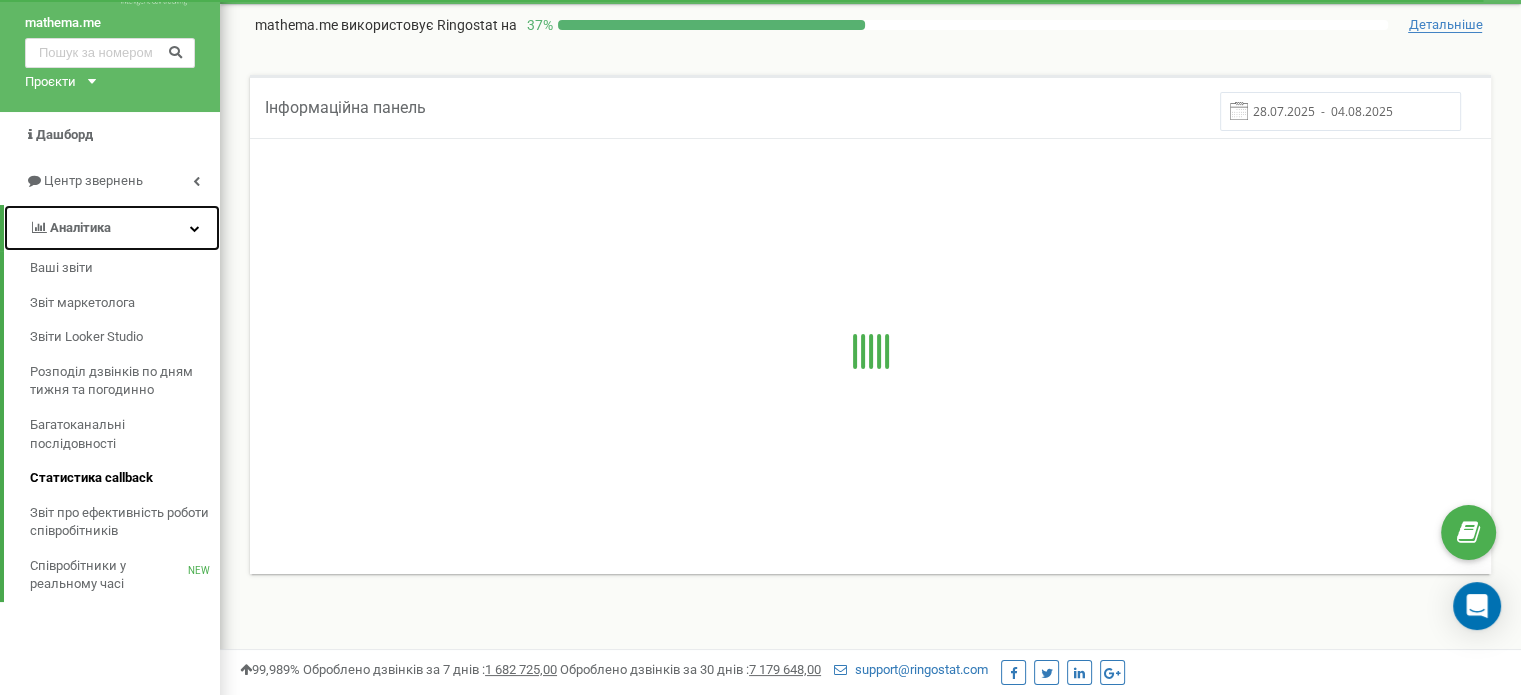 scroll, scrollTop: 0, scrollLeft: 0, axis: both 